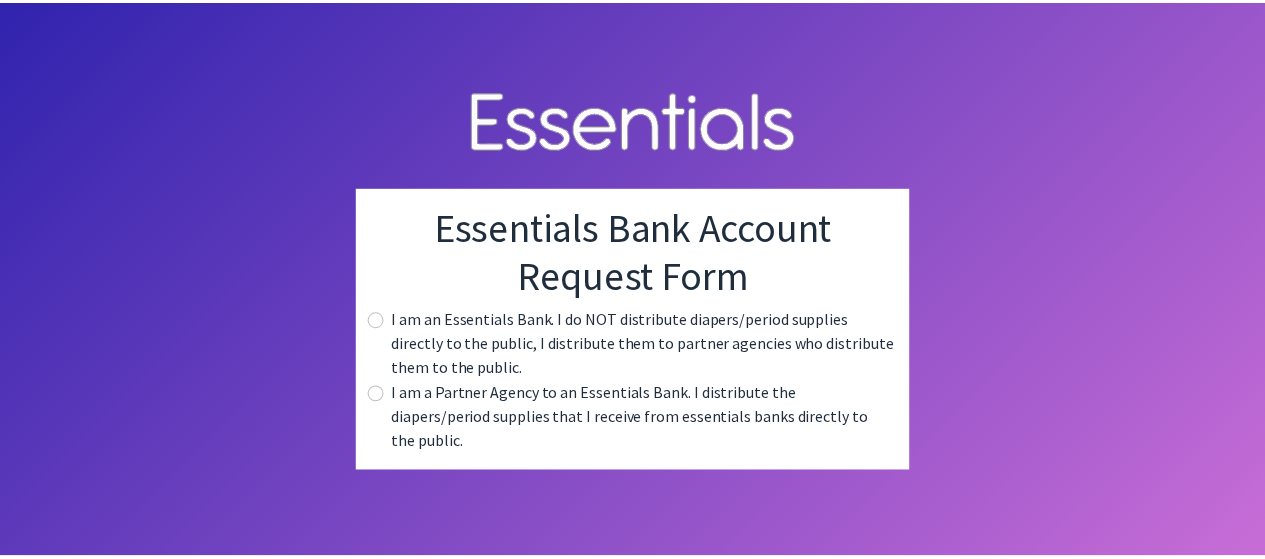 scroll, scrollTop: 0, scrollLeft: 0, axis: both 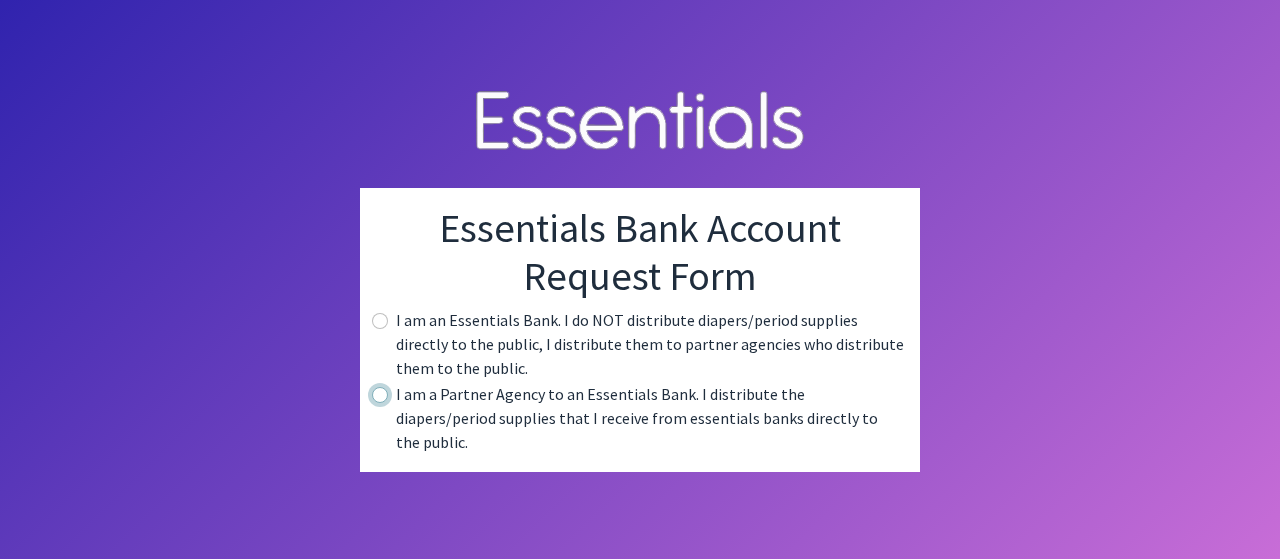 click at bounding box center [380, 395] 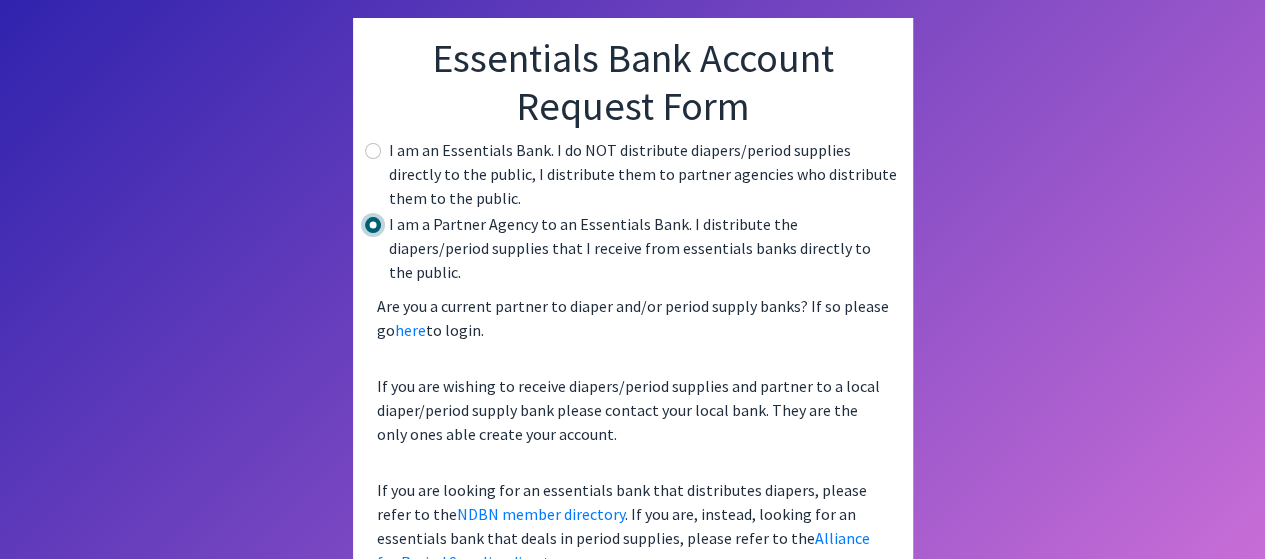 scroll, scrollTop: 146, scrollLeft: 0, axis: vertical 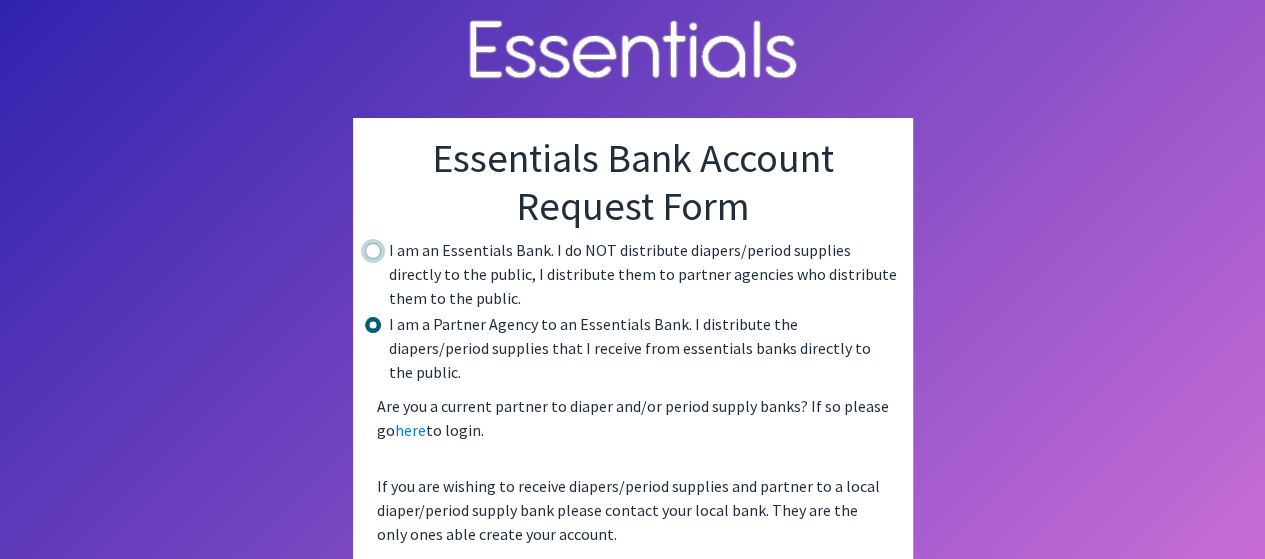 click at bounding box center [373, 251] 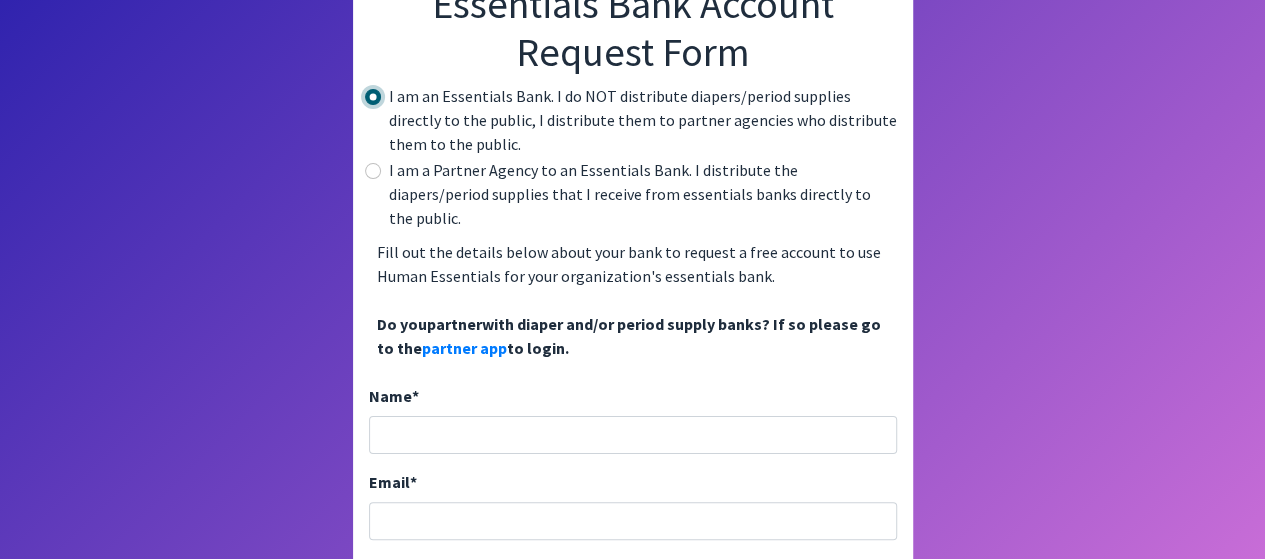 scroll, scrollTop: 200, scrollLeft: 0, axis: vertical 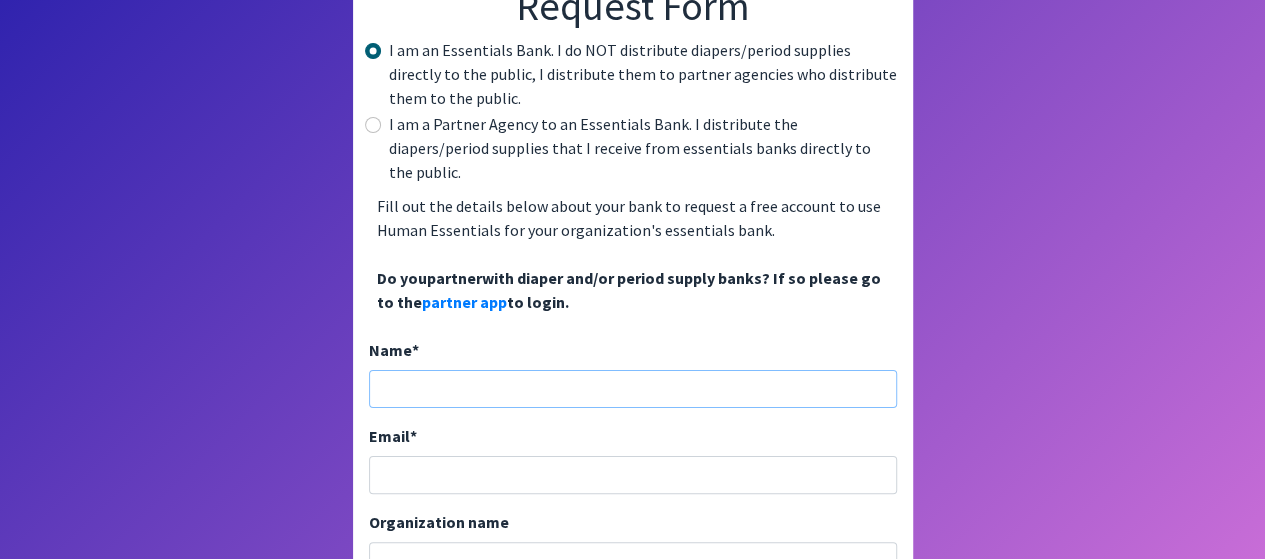 click on "Name  *" at bounding box center [633, 389] 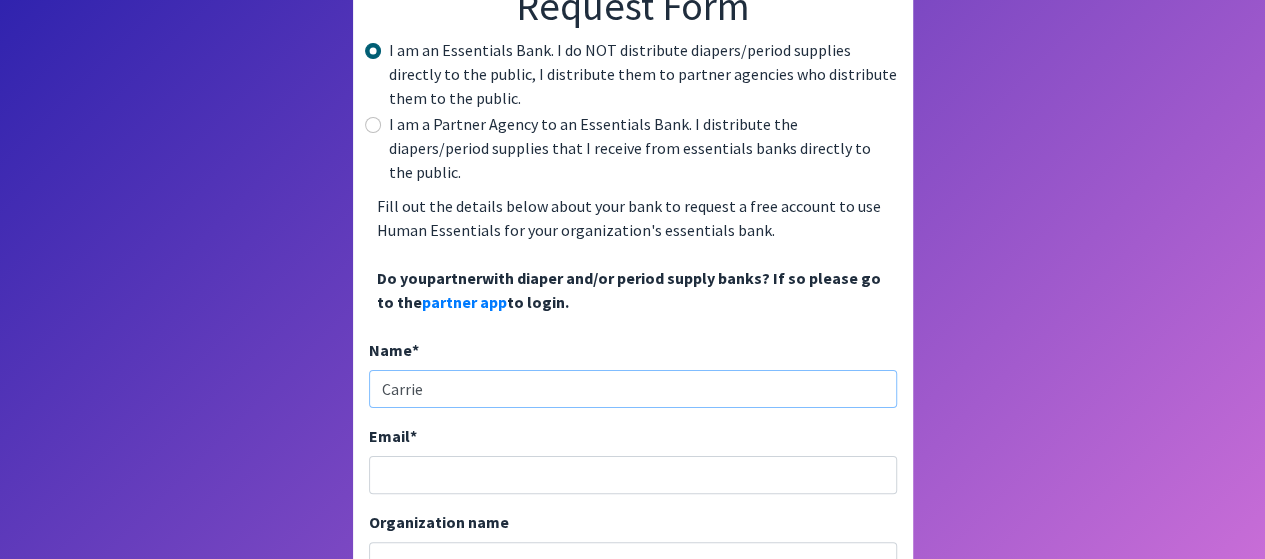 type on "Carrie Morningstar" 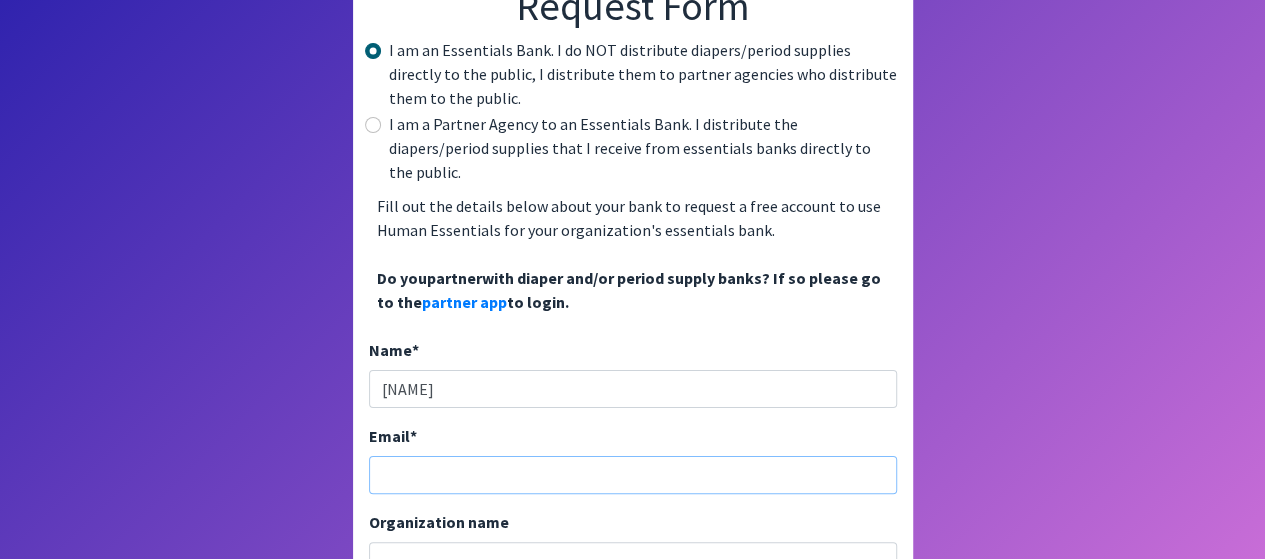 click on "Email  *" at bounding box center [633, 475] 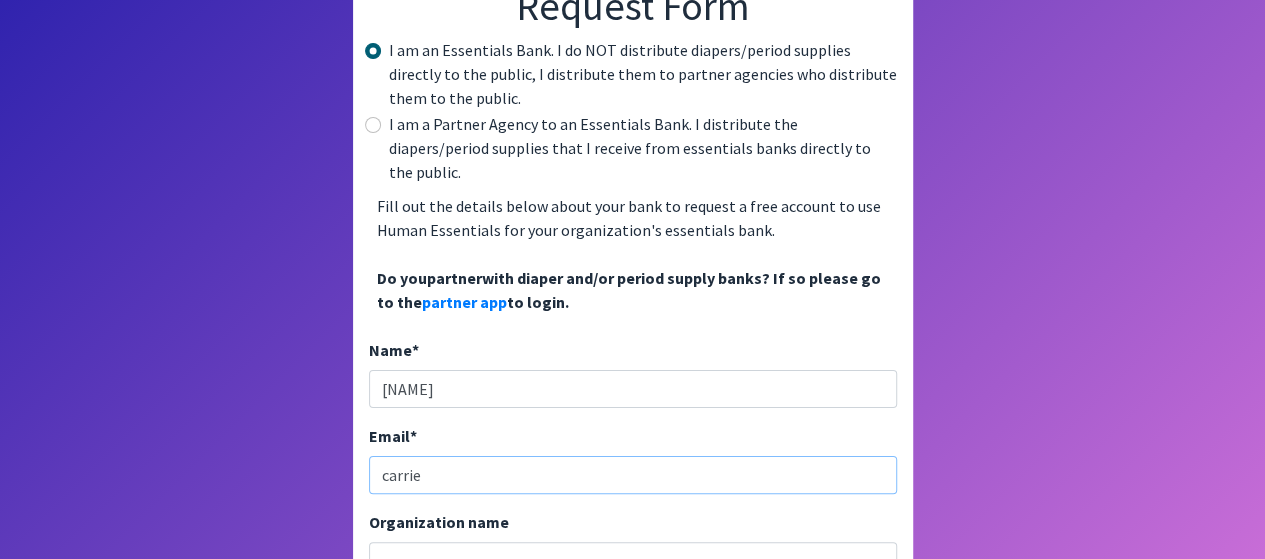 type on "[NAME]@[DOMAIN]" 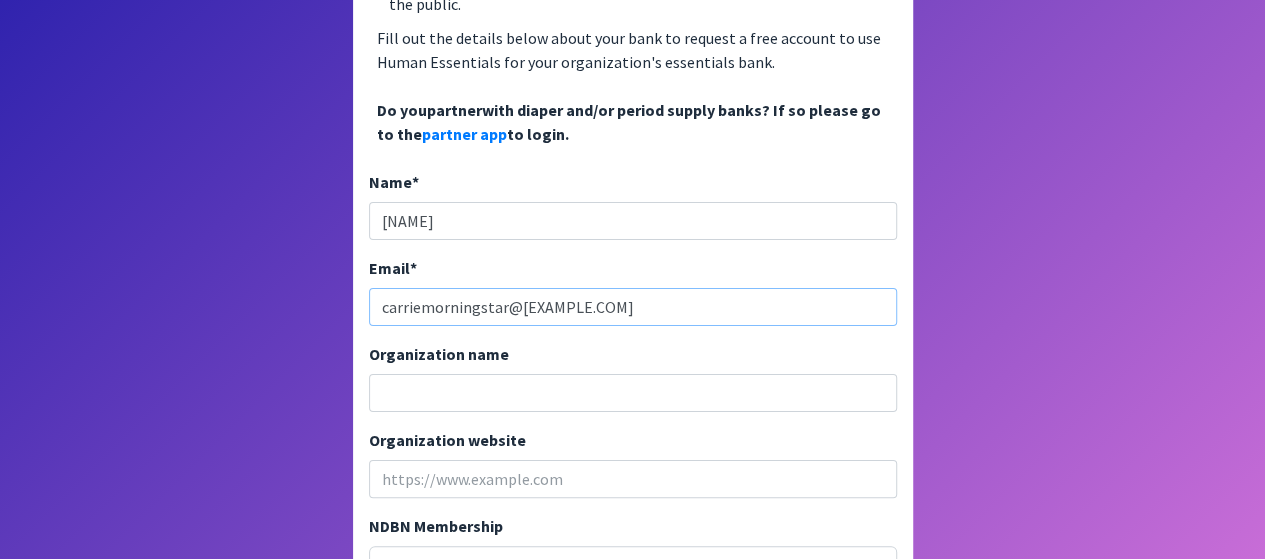 scroll, scrollTop: 400, scrollLeft: 0, axis: vertical 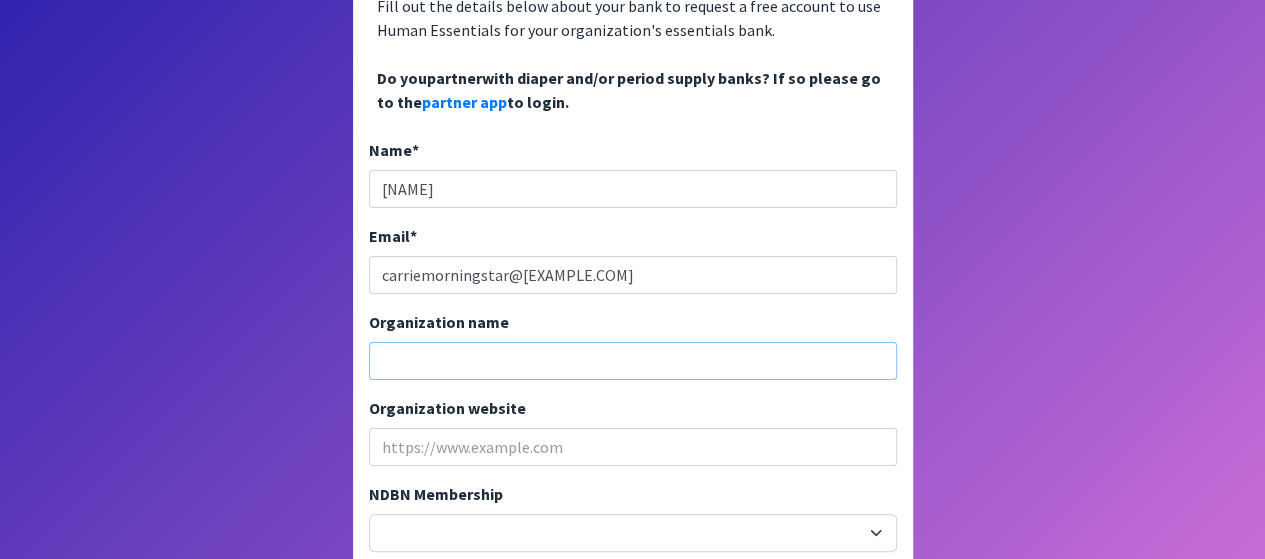 click on "Organization name" at bounding box center (633, 361) 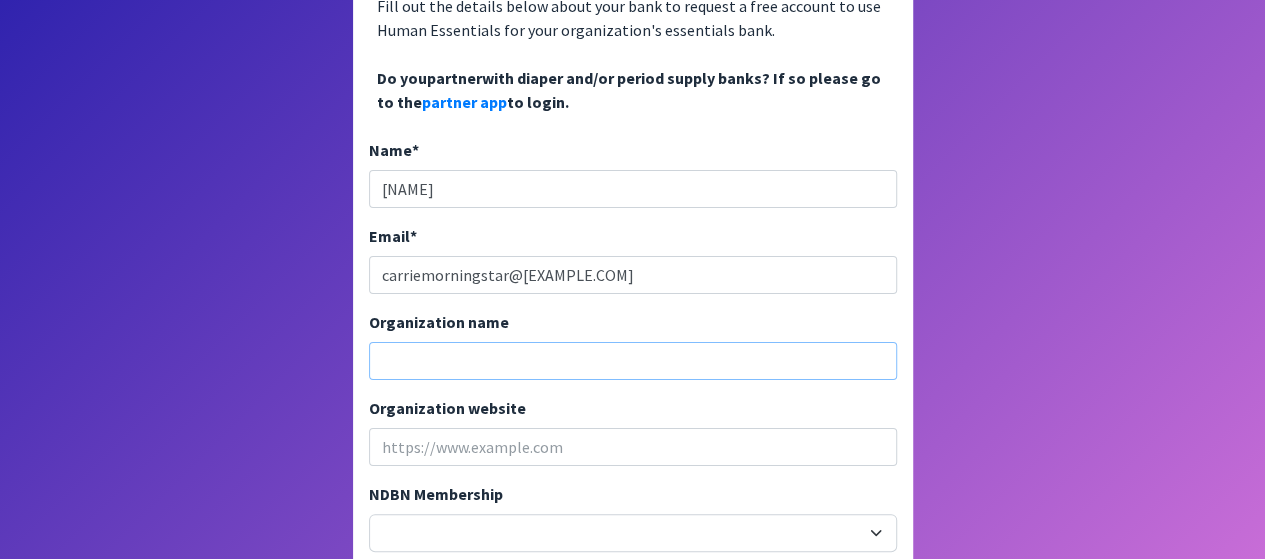 type on "Project Hope Foundation" 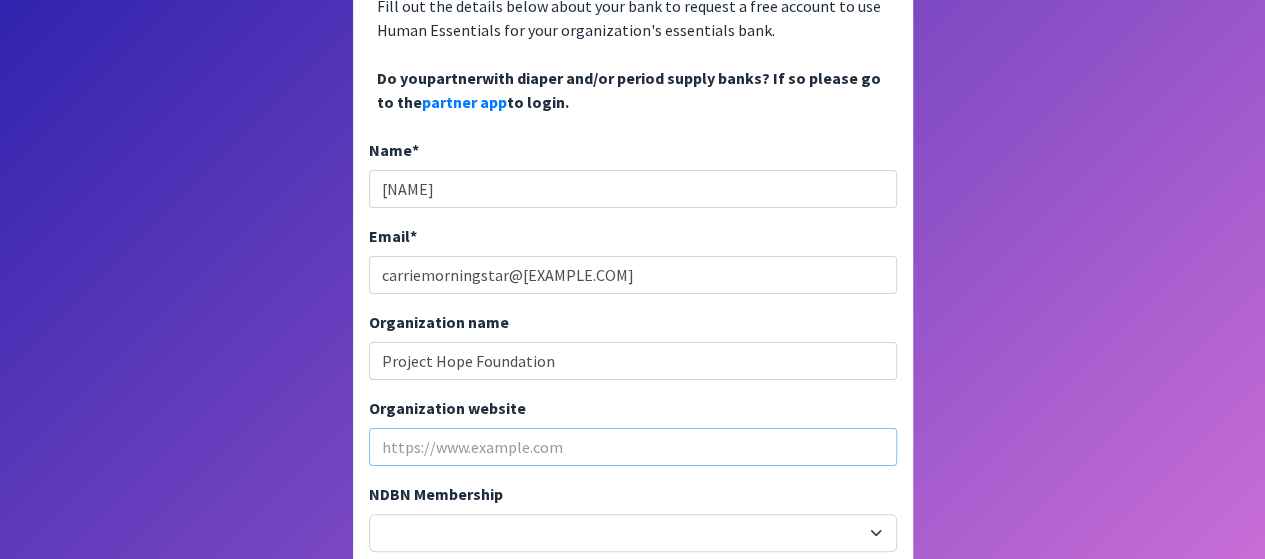 click on "Organization website" at bounding box center [633, 447] 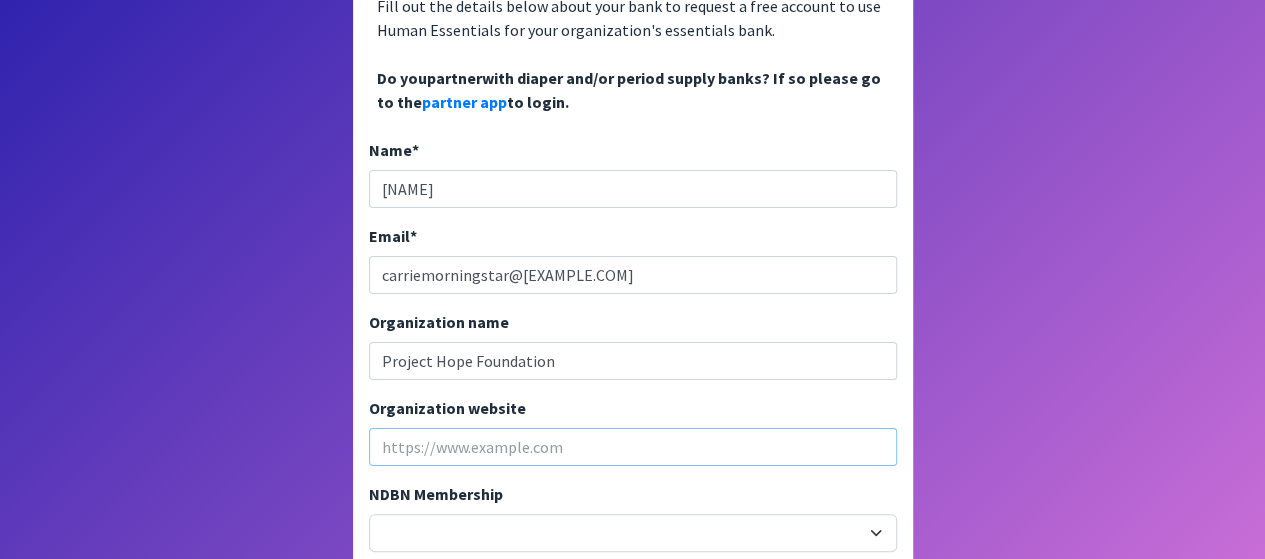 type on "https://www.projecthopesc.org" 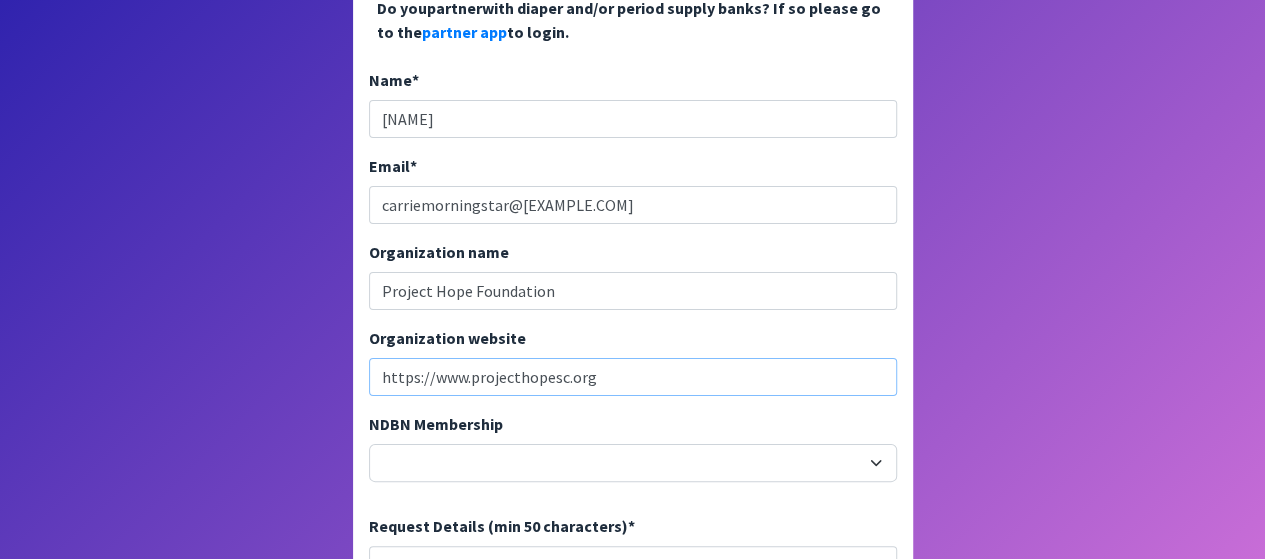 scroll, scrollTop: 500, scrollLeft: 0, axis: vertical 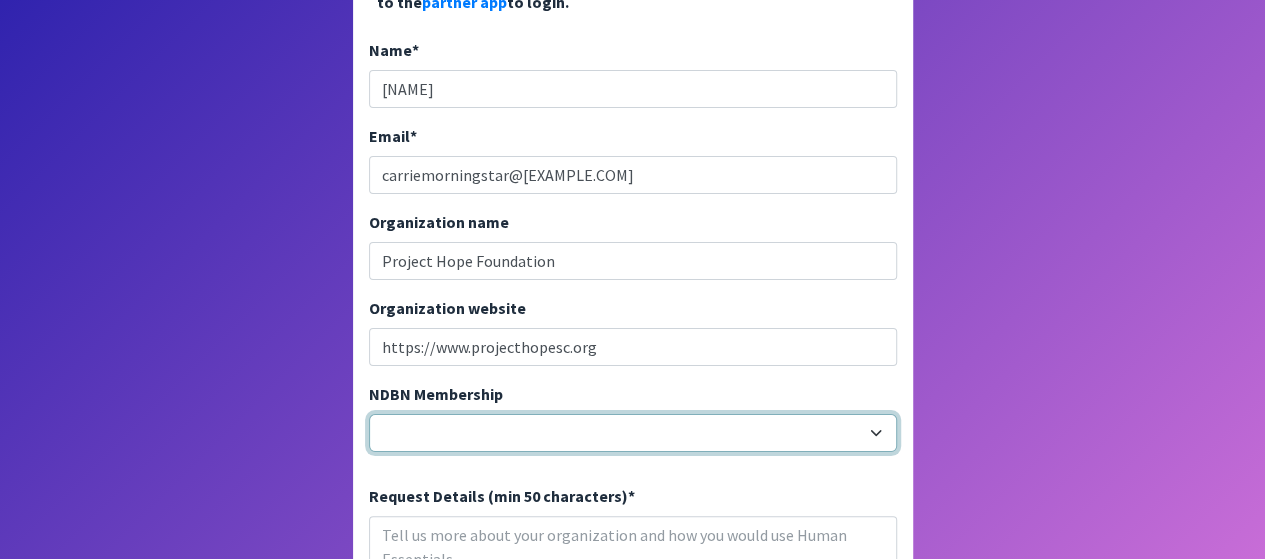 click on "20040 - (914) Cares
12001 - A Baby Center
19003 - A Precious Child
21047 - AIO Food & Energy Assistance
19010 - Alliance for Period Supplies of SWFL
15027 - All-Options Pregnancy Resource Center
19017 - Aloha Diaper Bank
21056 - Amenity Aid
18005 - Athens Area Diaper Bank
14001 - Austin Diaper Bank
20011 - Babies Need Bottoms, Inc.
20050 - Babies of Homelessness
12036 - Baby Basics Bellevue
13022 - Baby Basics of Cincinnati
14011 - Baby Basics of Collier County Inc
12022 - Baby Basics of St. Margaret Mary Catholic Church
13024 - Baby Basics, Inc.
14059 - Baby Booties Diaper Bank
16025 - Baby Steps Baby Pantry at Christ Lutheran Church
13025 - BabyCare, Sheboygan Evangelical Free Church
13026 - Babycycle
14112 - Baby's Bounty
20024 - Banco de Alimentos Puerto Rico Inc
16003 - Bare Necessities, Inc.
21003 - Basic Necessities
20009 - Basics4Babies Emergency Pantry for Infants
20020 - Battle Creek Diaper Initiative
18015 - Be a Rose Inc." at bounding box center [633, 433] 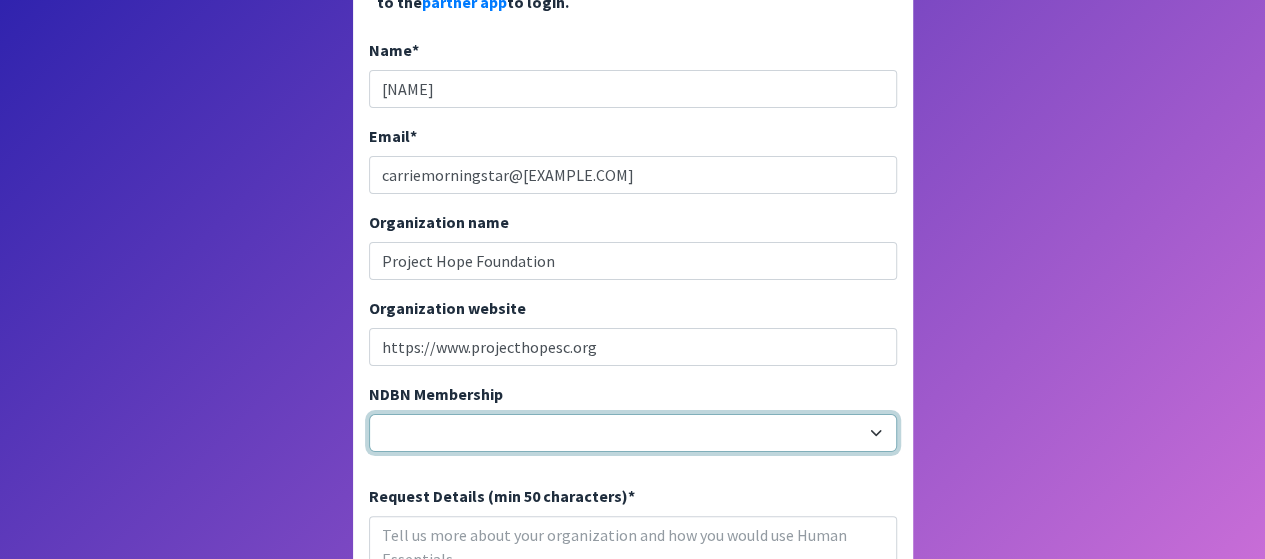 click on "20040 - (914) Cares
12001 - A Baby Center
19003 - A Precious Child
21047 - AIO Food & Energy Assistance
19010 - Alliance for Period Supplies of SWFL
15027 - All-Options Pregnancy Resource Center
19017 - Aloha Diaper Bank
21056 - Amenity Aid
18005 - Athens Area Diaper Bank
14001 - Austin Diaper Bank
20011 - Babies Need Bottoms, Inc.
20050 - Babies of Homelessness
12036 - Baby Basics Bellevue
13022 - Baby Basics of Cincinnati
14011 - Baby Basics of Collier County Inc
12022 - Baby Basics of St. Margaret Mary Catholic Church
13024 - Baby Basics, Inc.
14059 - Baby Booties Diaper Bank
16025 - Baby Steps Baby Pantry at Christ Lutheran Church
13025 - BabyCare, Sheboygan Evangelical Free Church
13026 - Babycycle
14112 - Baby's Bounty
20024 - Banco de Alimentos Puerto Rico Inc
16003 - Bare Necessities, Inc.
21003 - Basic Necessities
20009 - Basics4Babies Emergency Pantry for Infants
20020 - Battle Creek Diaper Initiative
18015 - Be a Rose Inc." at bounding box center [633, 433] 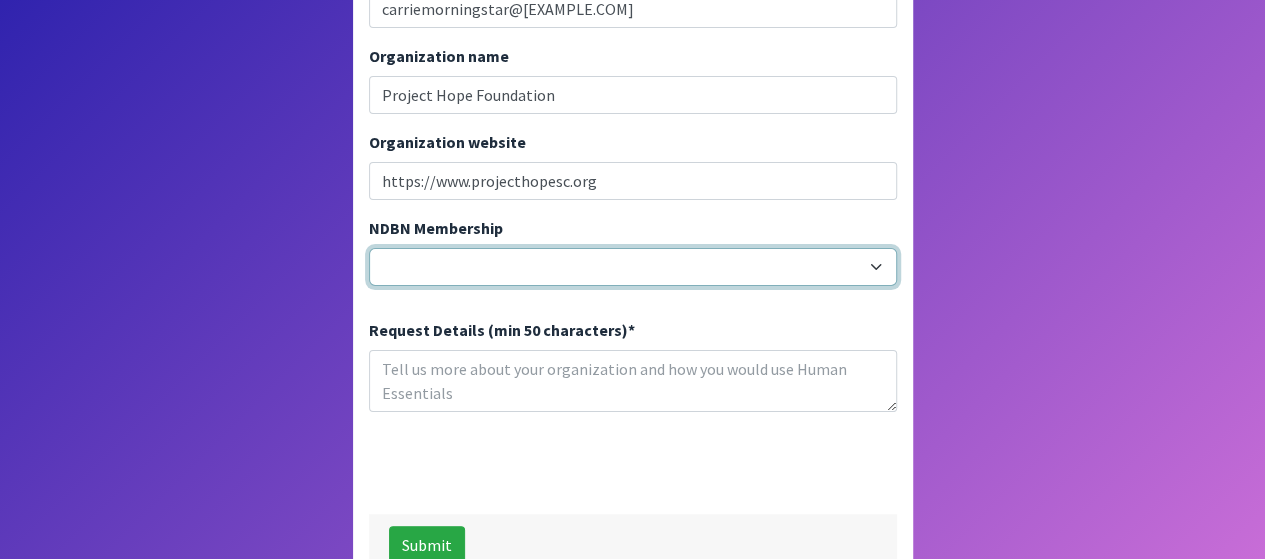 scroll, scrollTop: 689, scrollLeft: 0, axis: vertical 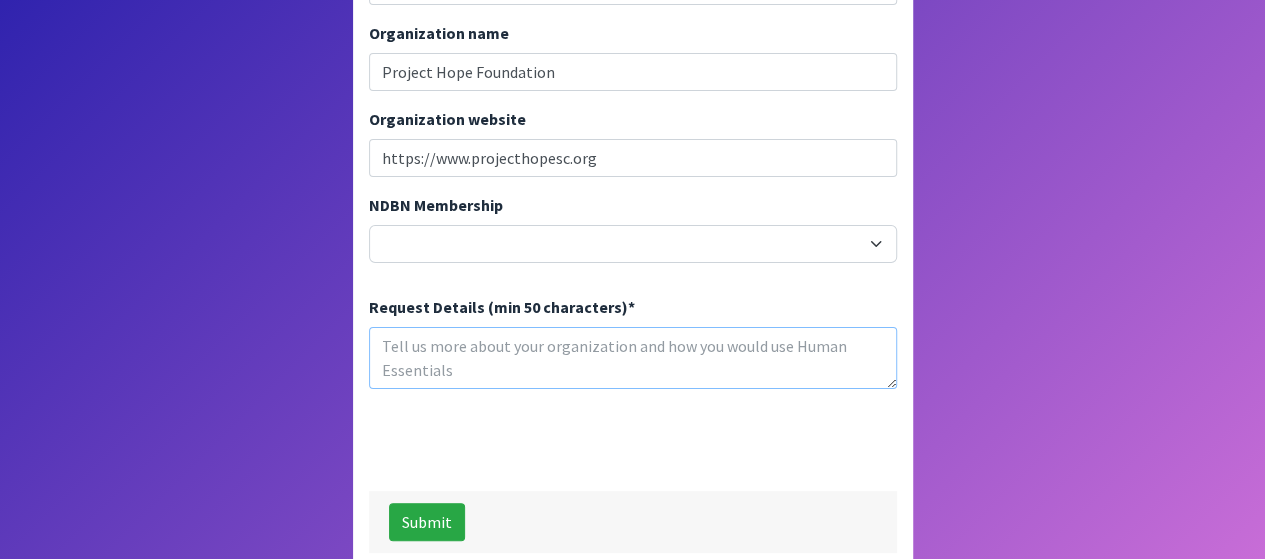 click on "Request Details (min 50 characters)  *" at bounding box center (633, 358) 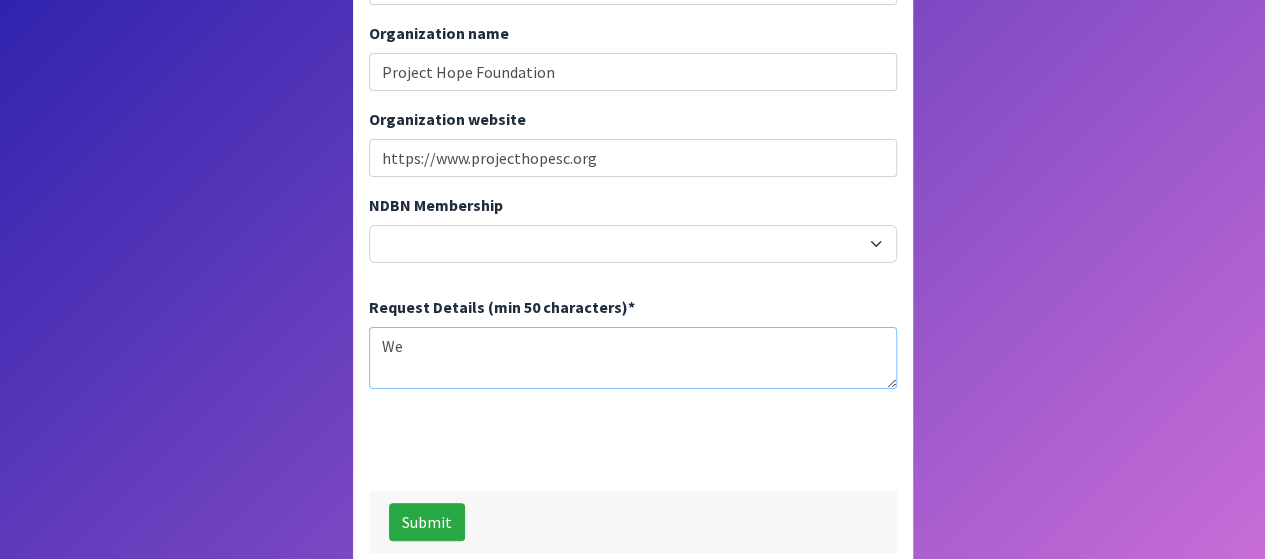 type on "W" 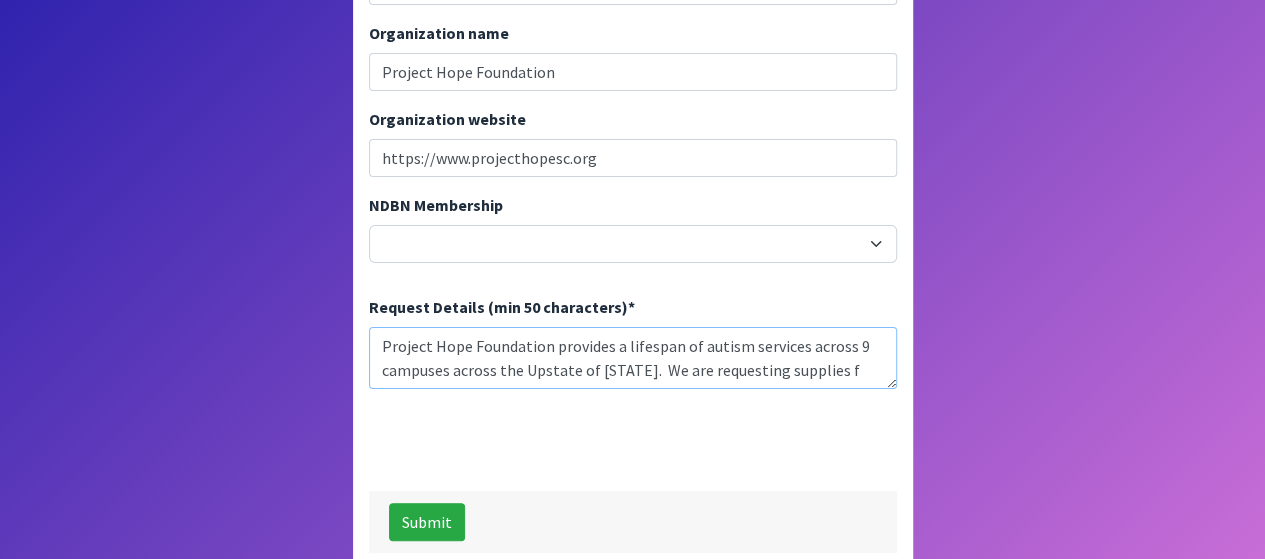 scroll, scrollTop: 16, scrollLeft: 0, axis: vertical 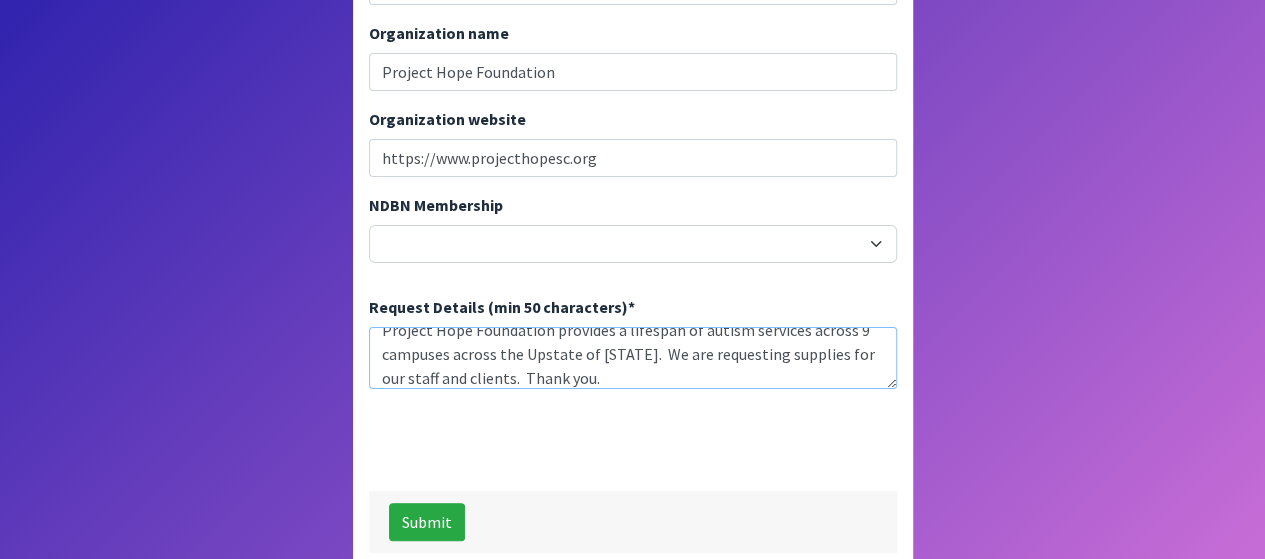 type on "Project Hope Foundation provides a lifespan of autism services across 9 campuses across the Upstate of South Carolina.  We are requesting supplies for our staff and clients.  Thank you." 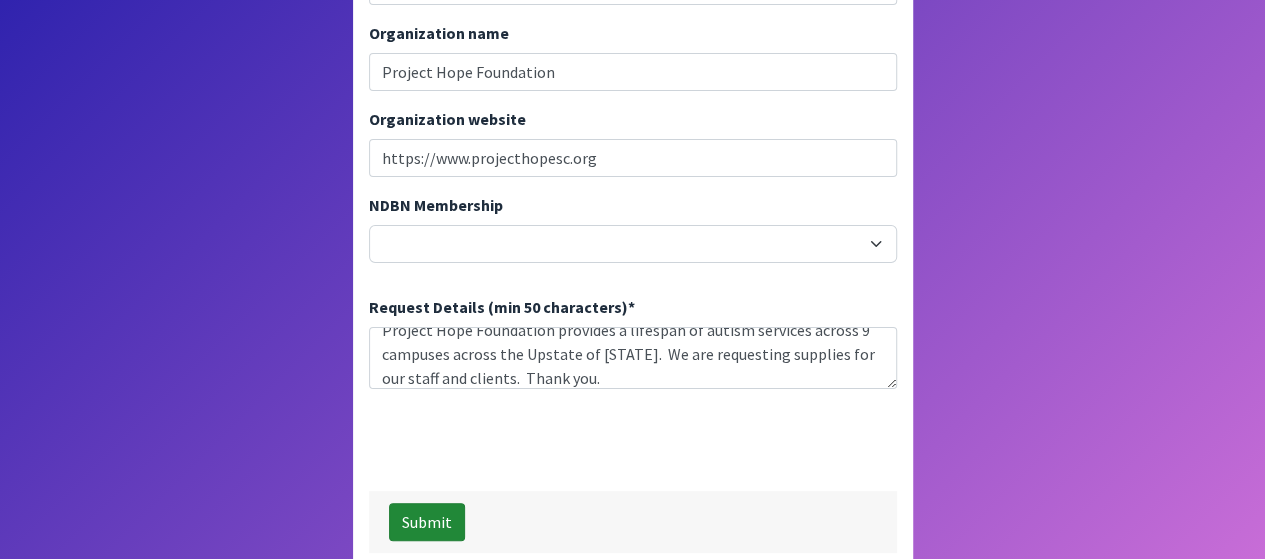 click on "Submit" at bounding box center (427, 522) 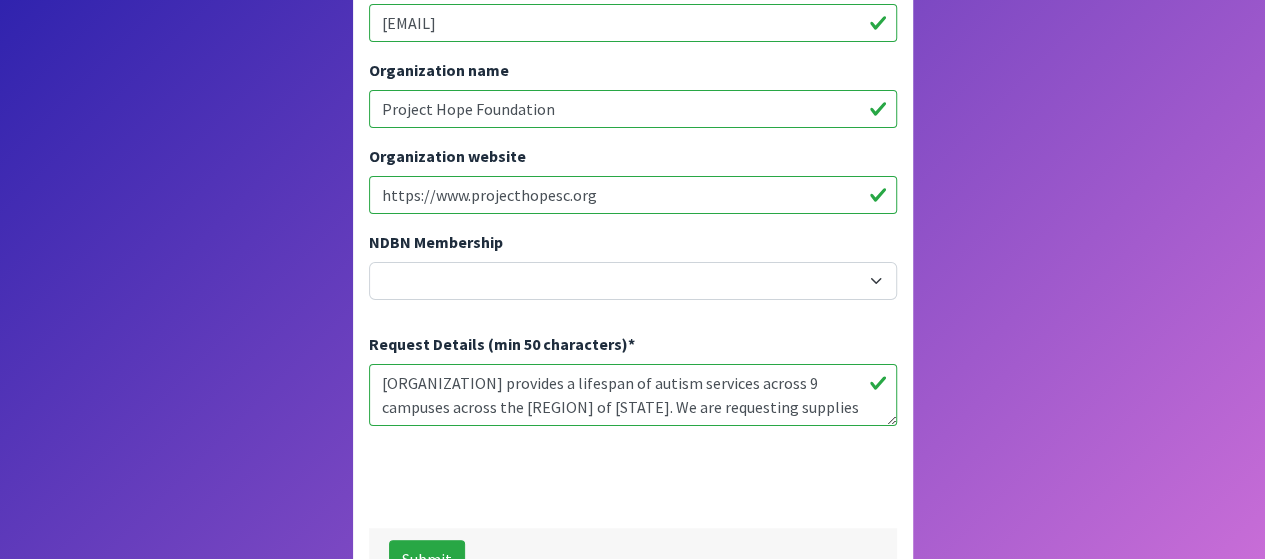 scroll, scrollTop: 816, scrollLeft: 0, axis: vertical 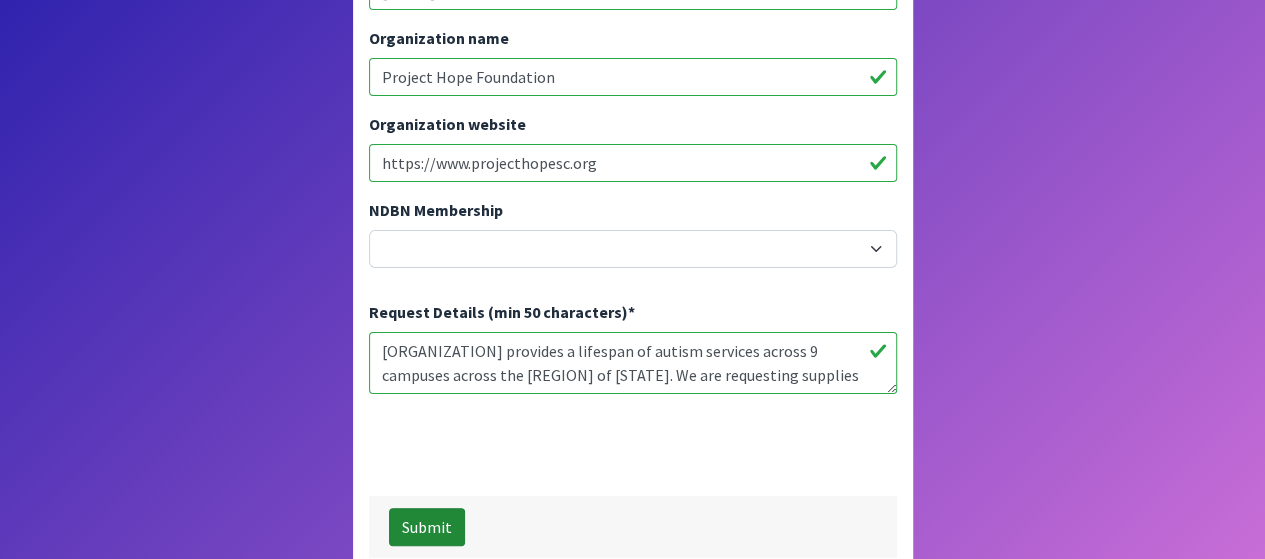 click on "Submit" at bounding box center [427, 527] 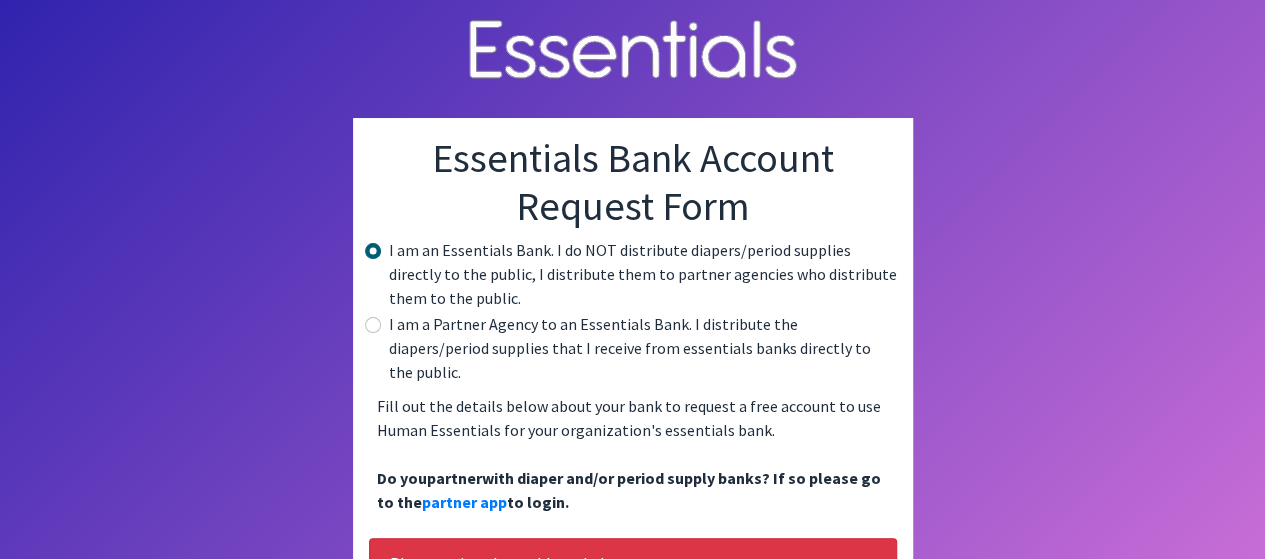 scroll, scrollTop: 0, scrollLeft: 0, axis: both 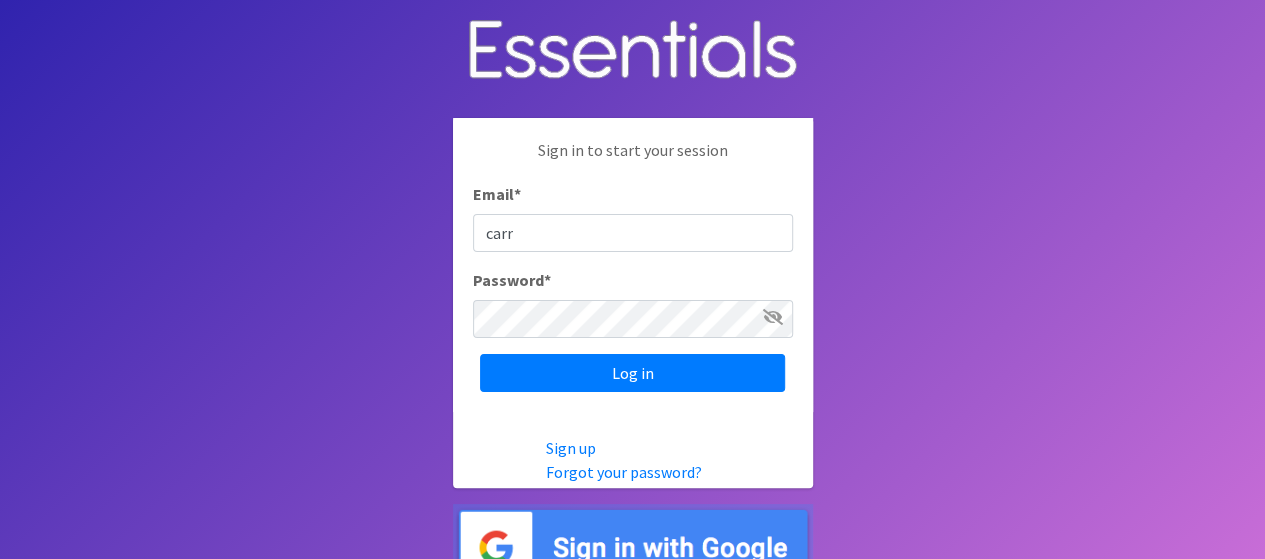 type on "carriemorningstar@[EXAMPLE.COM]" 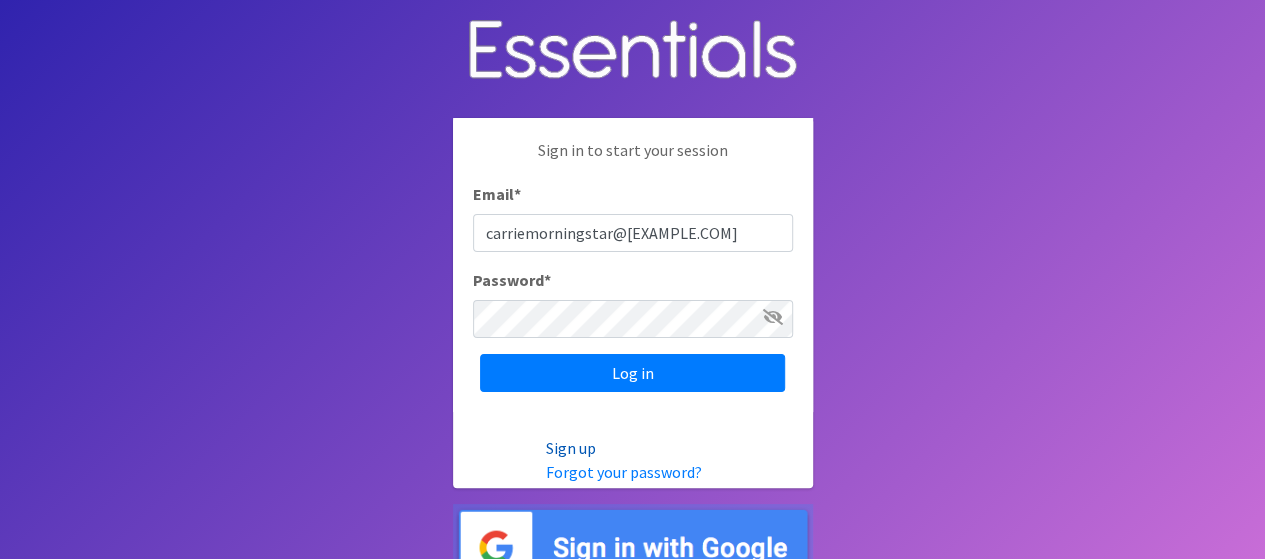 click on "Sign up" at bounding box center (571, 448) 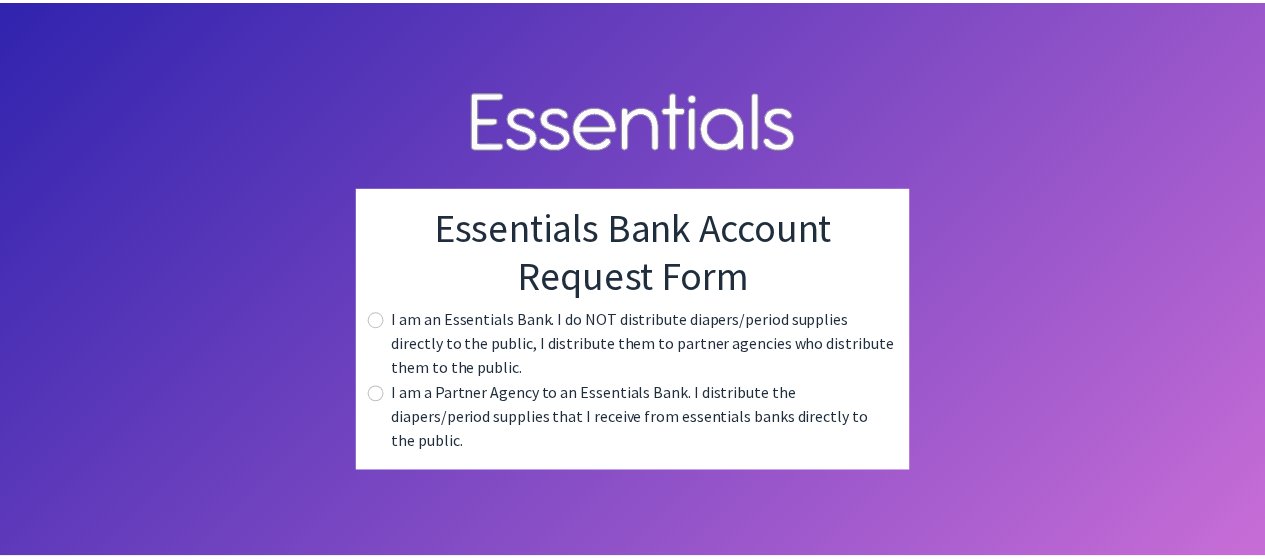 scroll, scrollTop: 0, scrollLeft: 0, axis: both 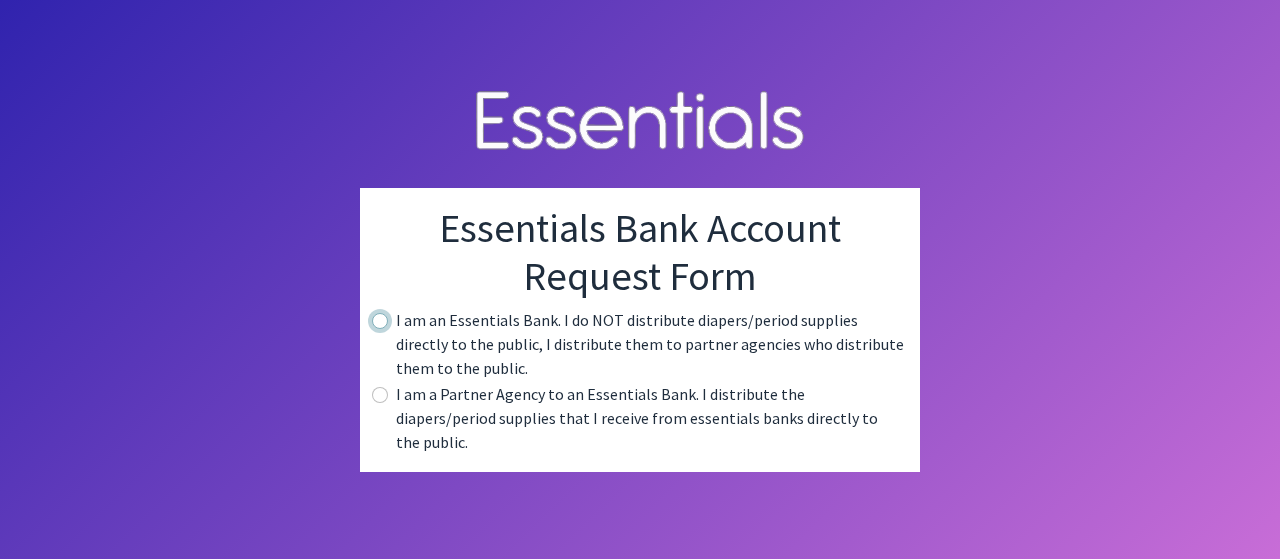 click at bounding box center [380, 321] 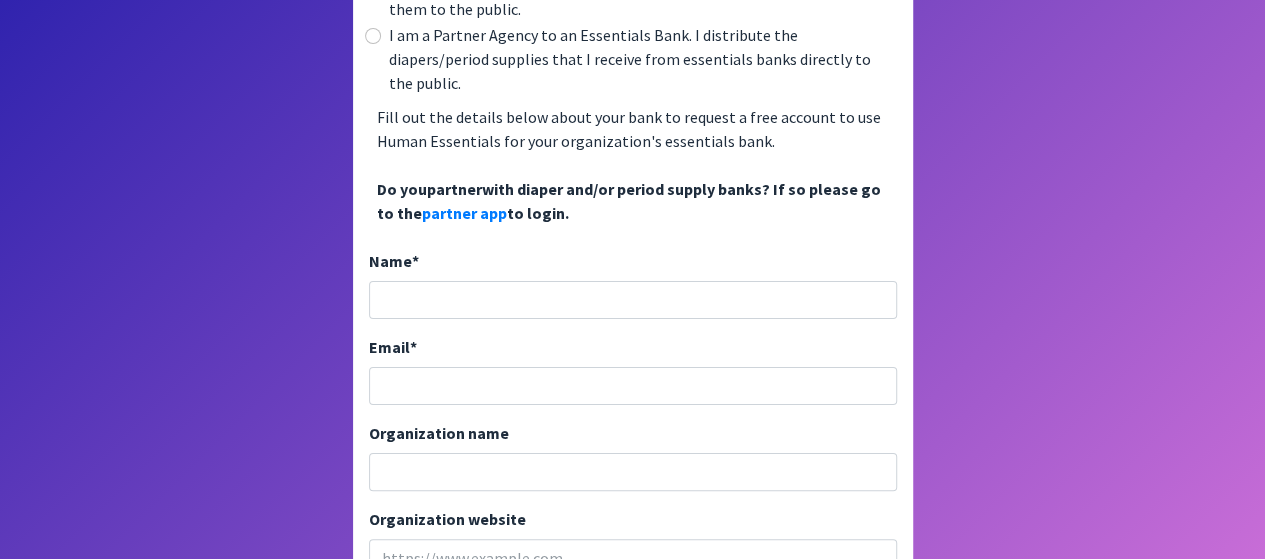 scroll, scrollTop: 0, scrollLeft: 0, axis: both 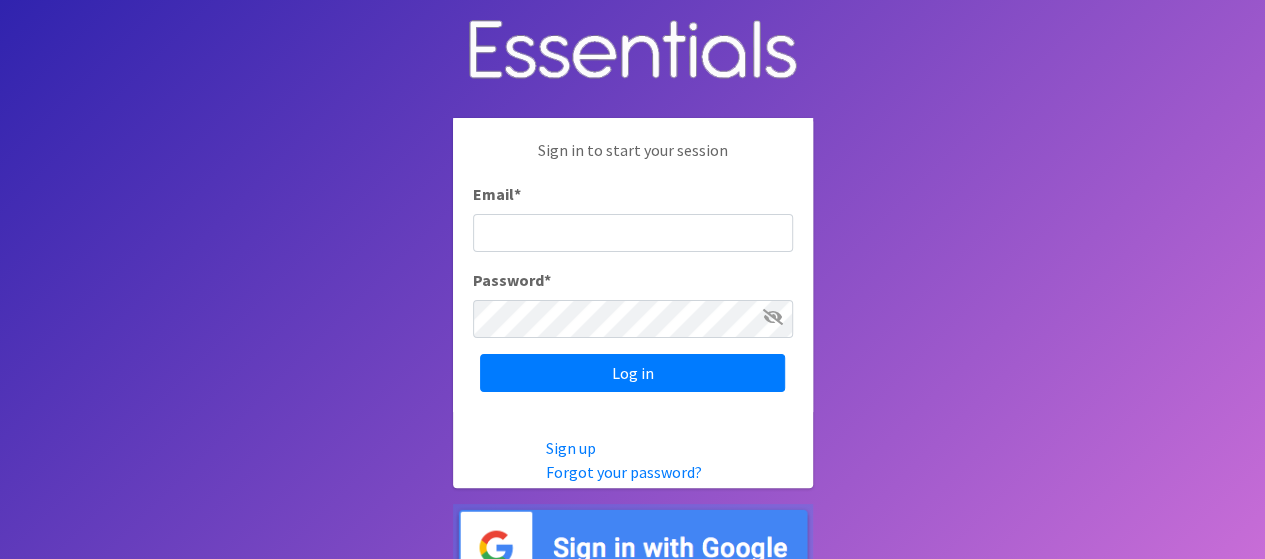 click on "Email  *" at bounding box center [633, 233] 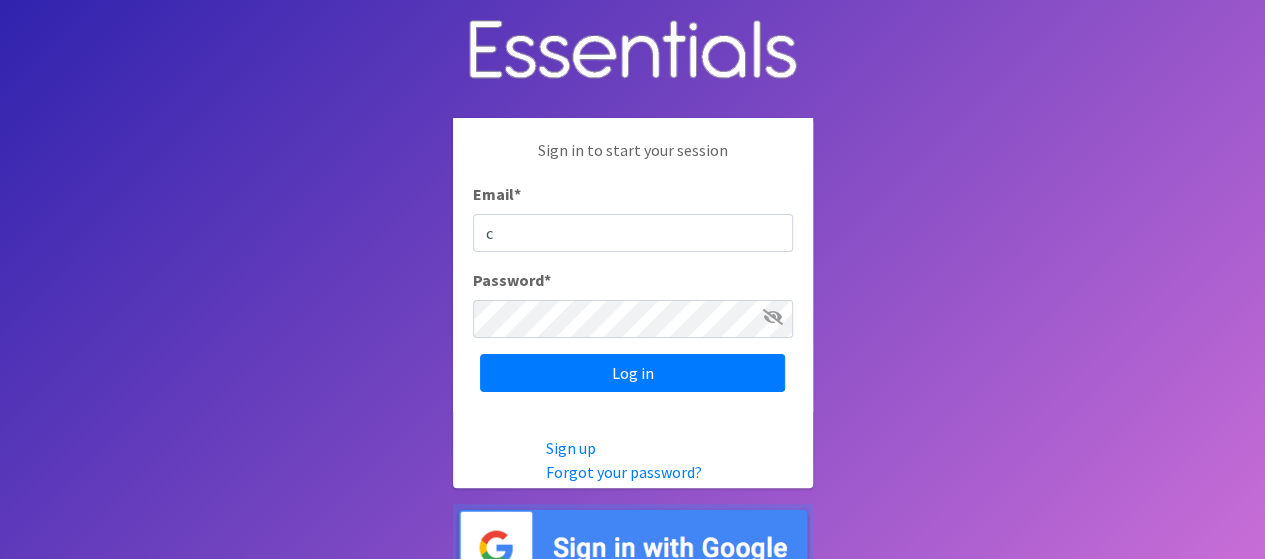 type on "[EMAIL]" 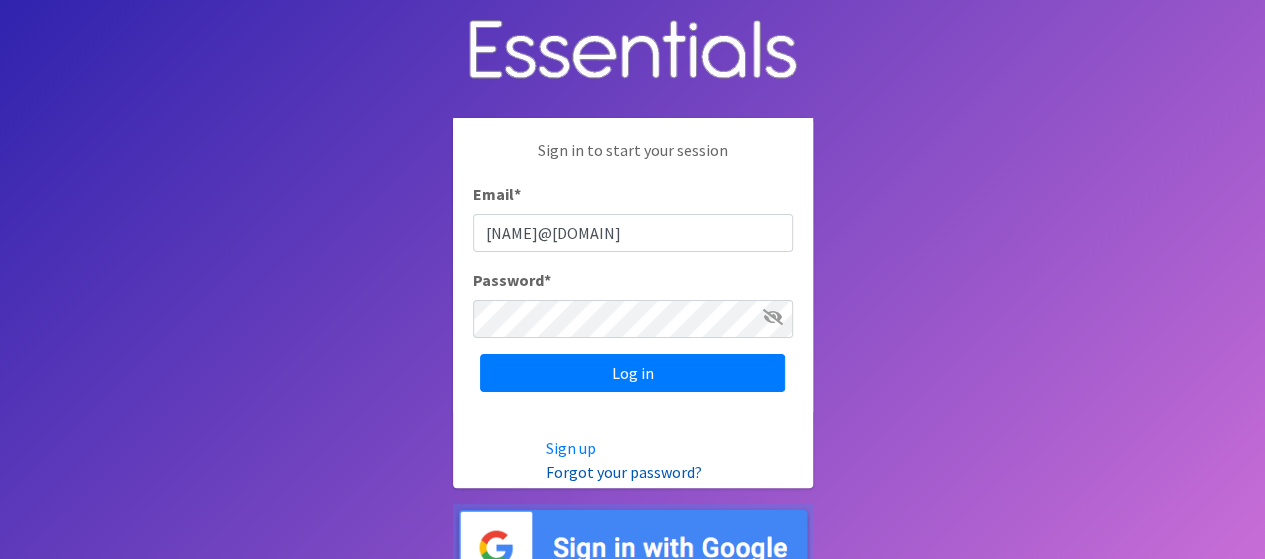 click on "Forgot your password?" at bounding box center (624, 472) 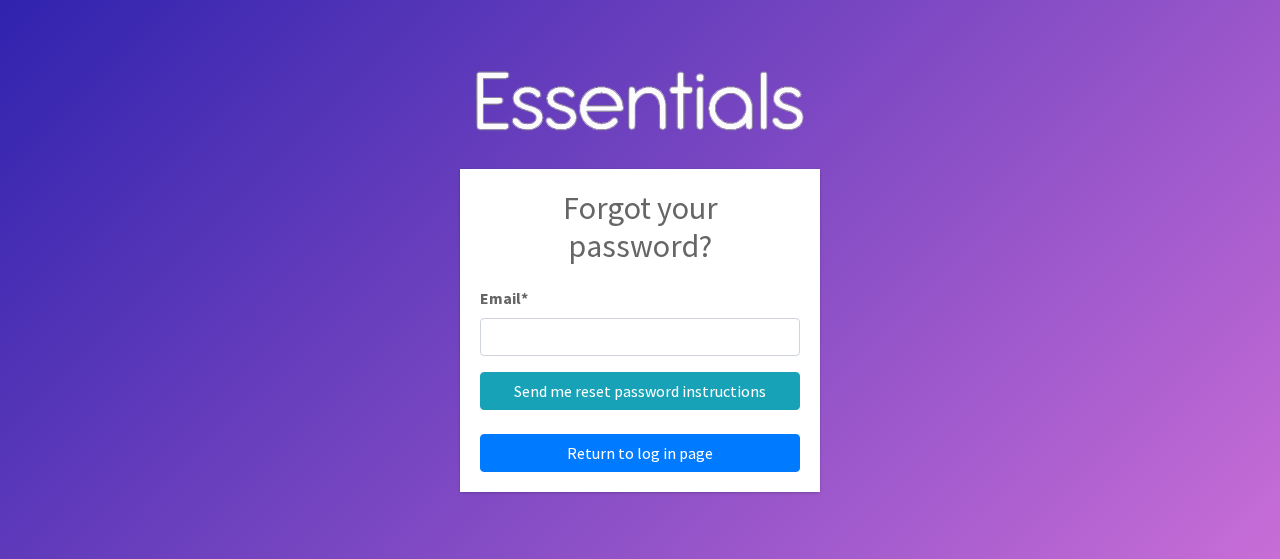 scroll, scrollTop: 0, scrollLeft: 0, axis: both 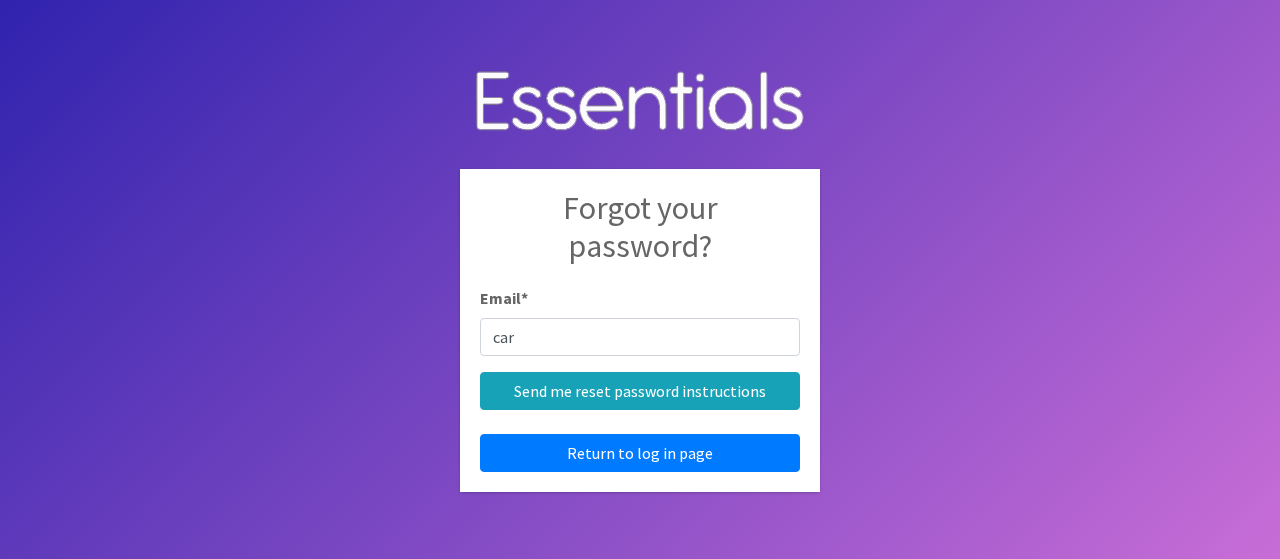 type on "[NAME]@[DOMAIN]" 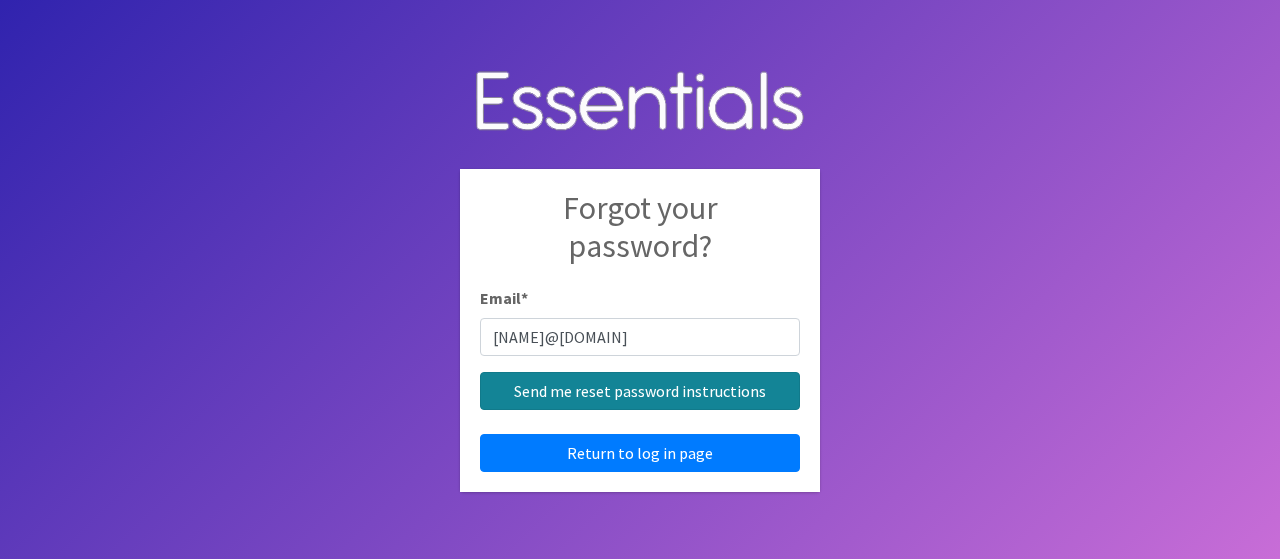 click on "Send me reset password instructions" at bounding box center [640, 391] 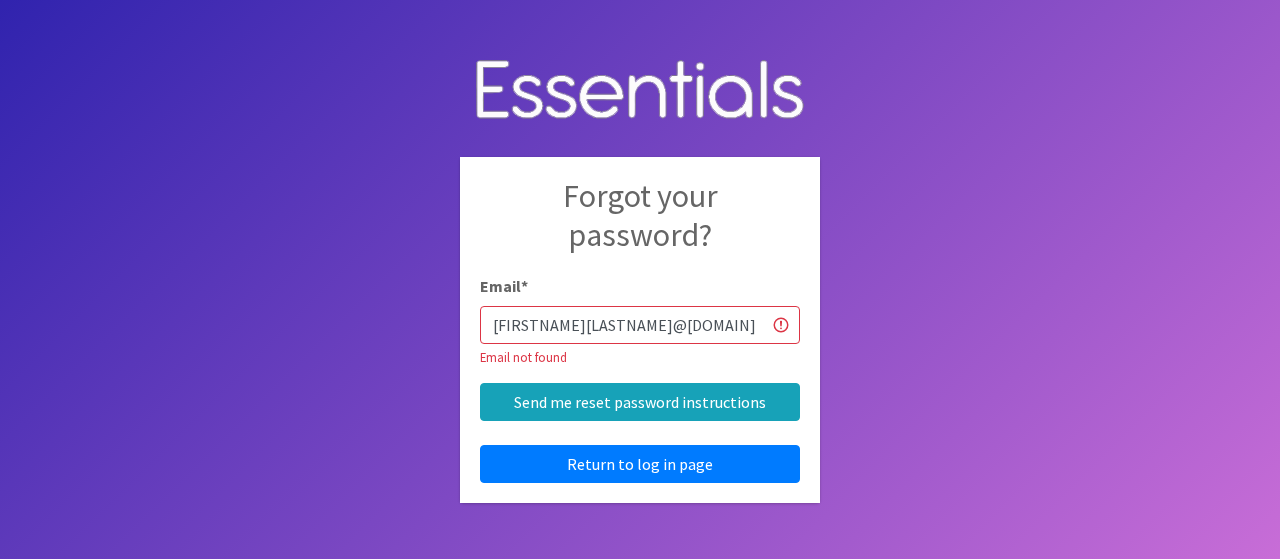 scroll, scrollTop: 0, scrollLeft: 0, axis: both 